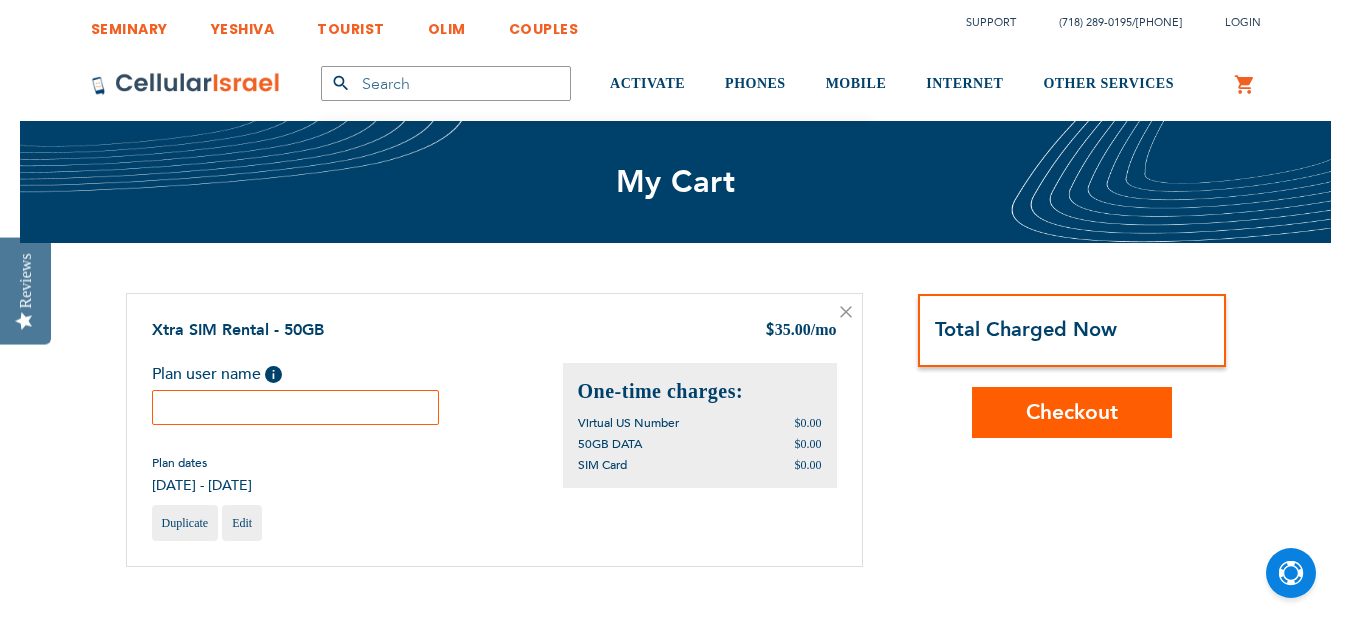 scroll, scrollTop: 0, scrollLeft: 0, axis: both 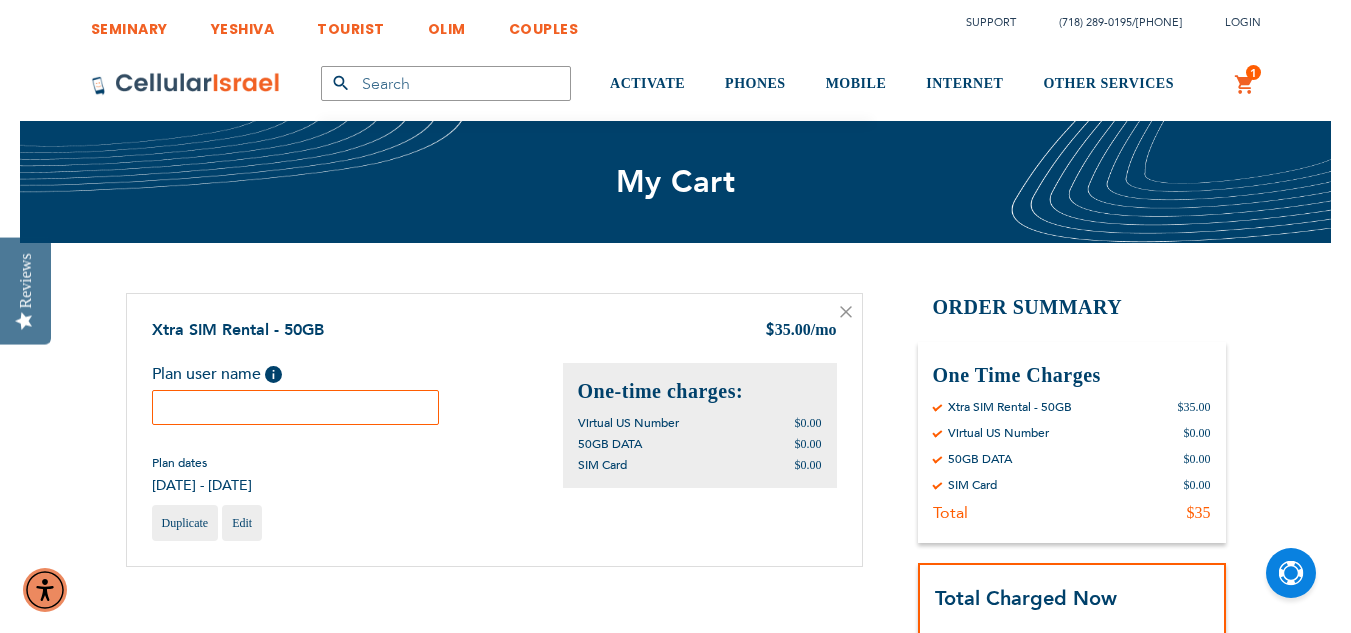 click at bounding box center [296, 407] 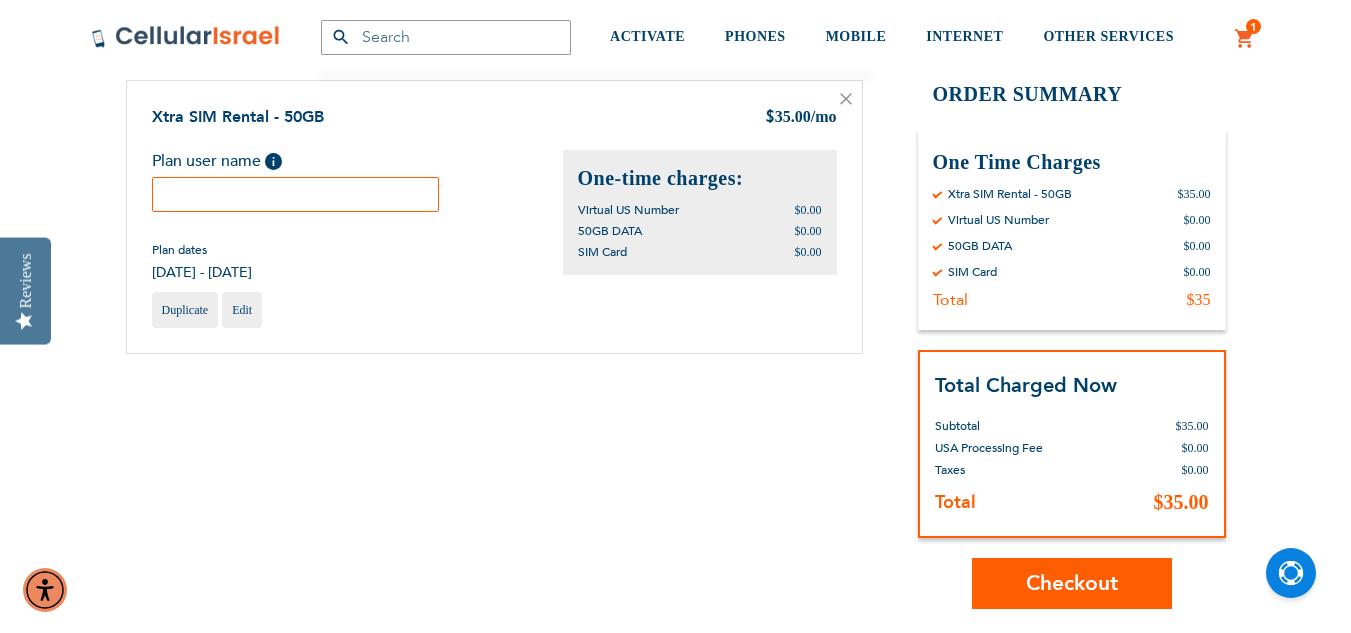 scroll, scrollTop: 217, scrollLeft: 0, axis: vertical 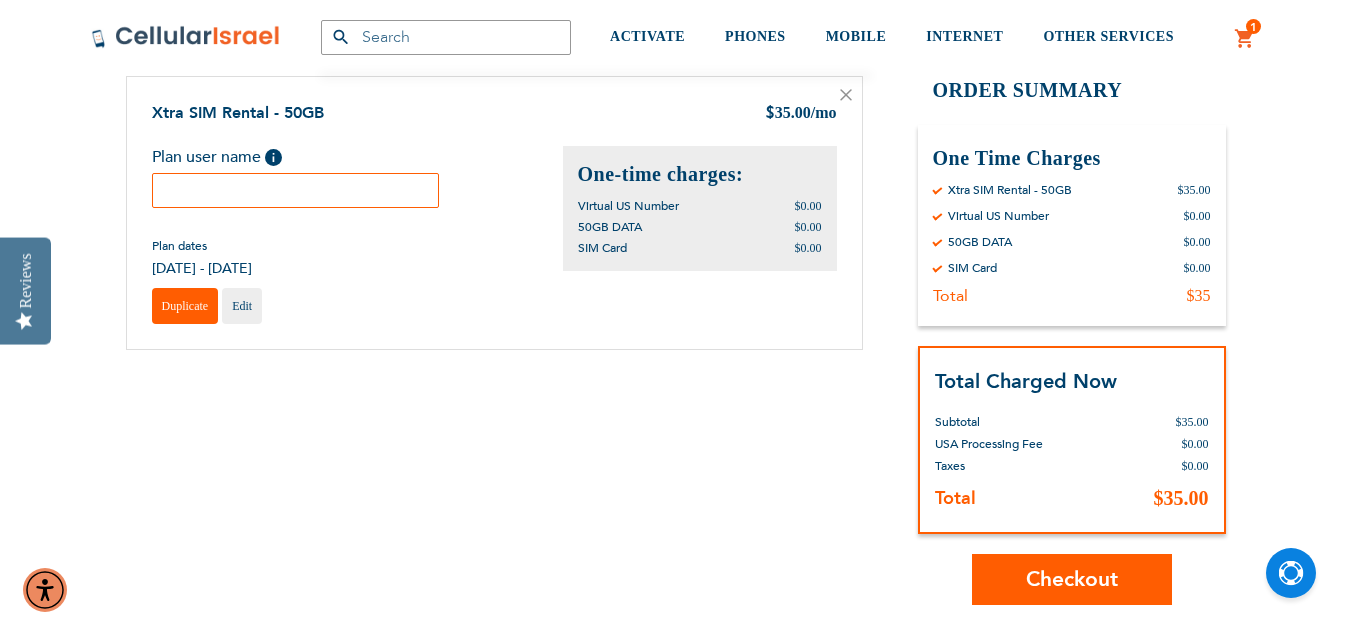 click on "Duplicate" at bounding box center [185, 306] 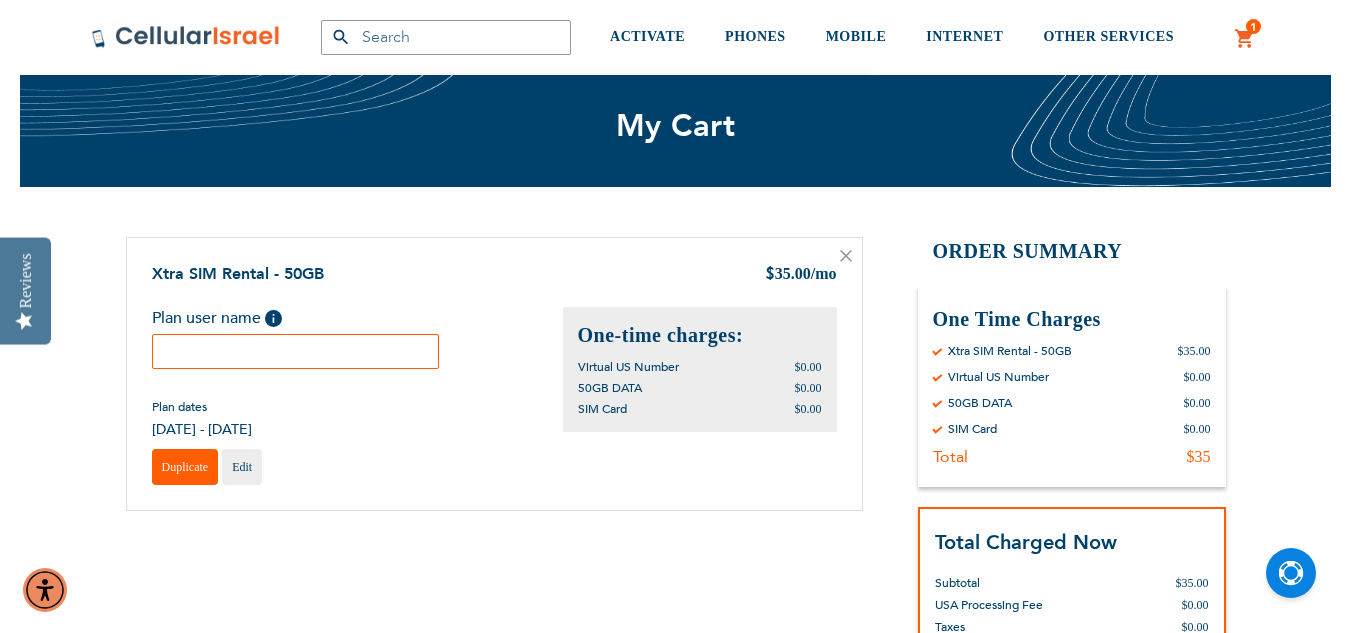 scroll, scrollTop: 55, scrollLeft: 0, axis: vertical 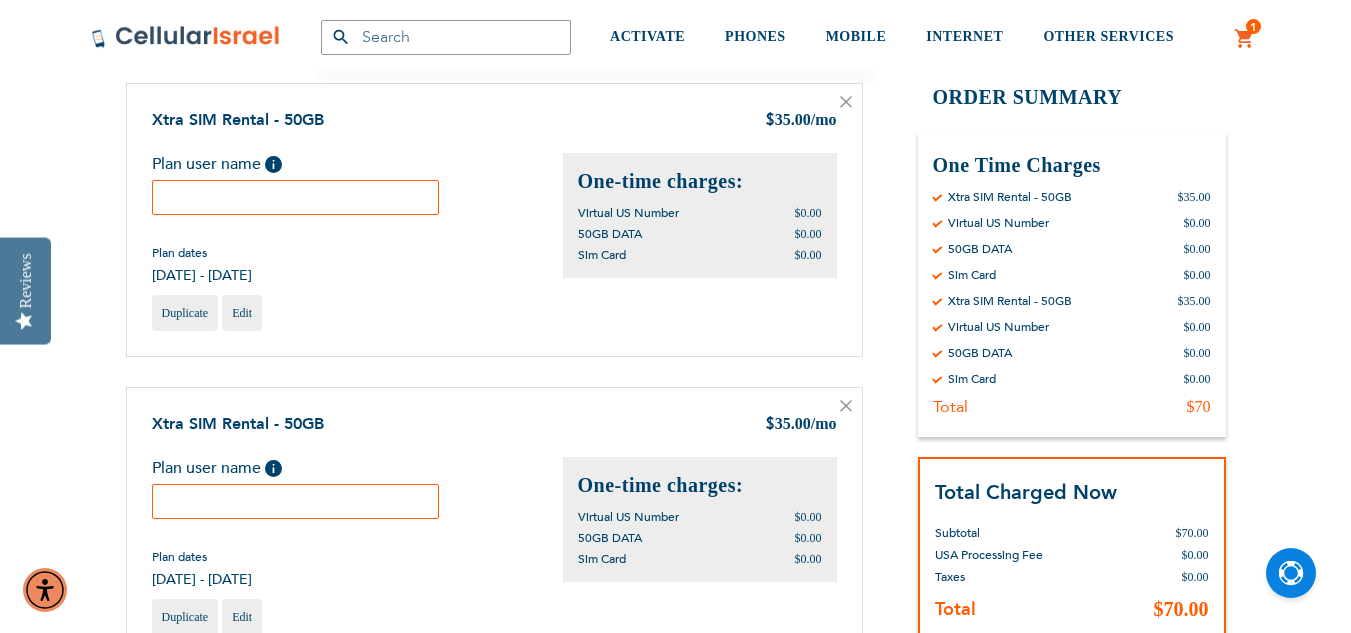 click at bounding box center (296, 197) 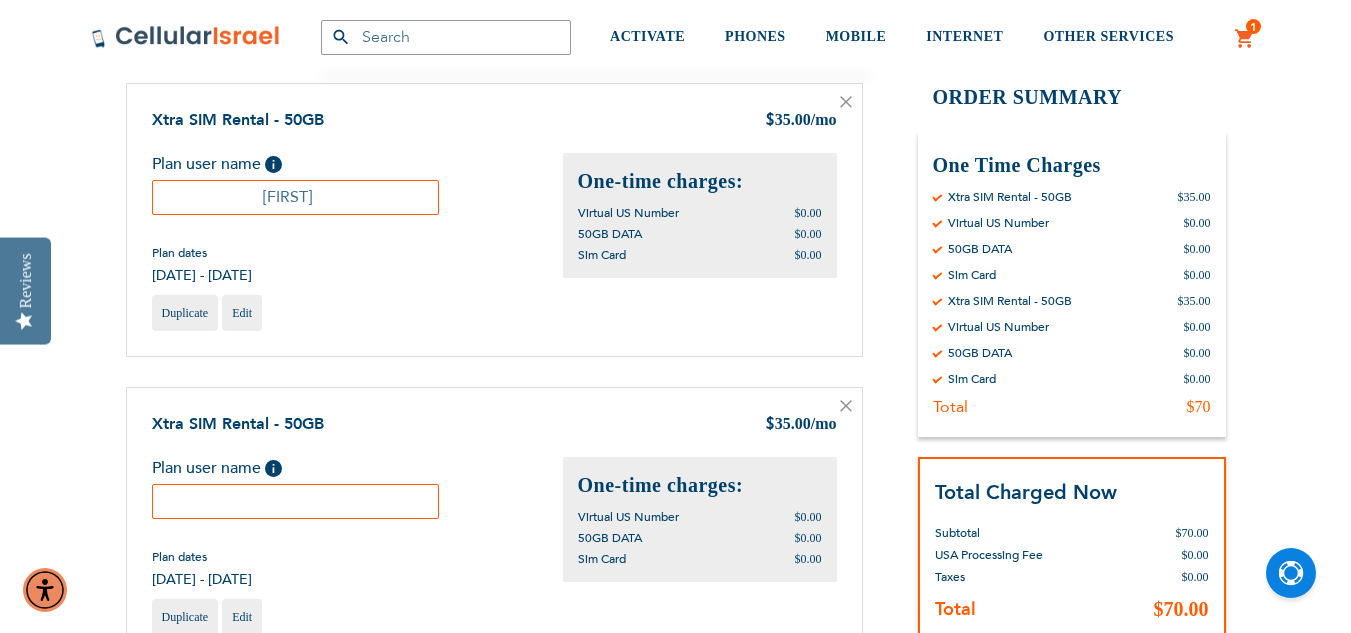 type on "[FIRST]" 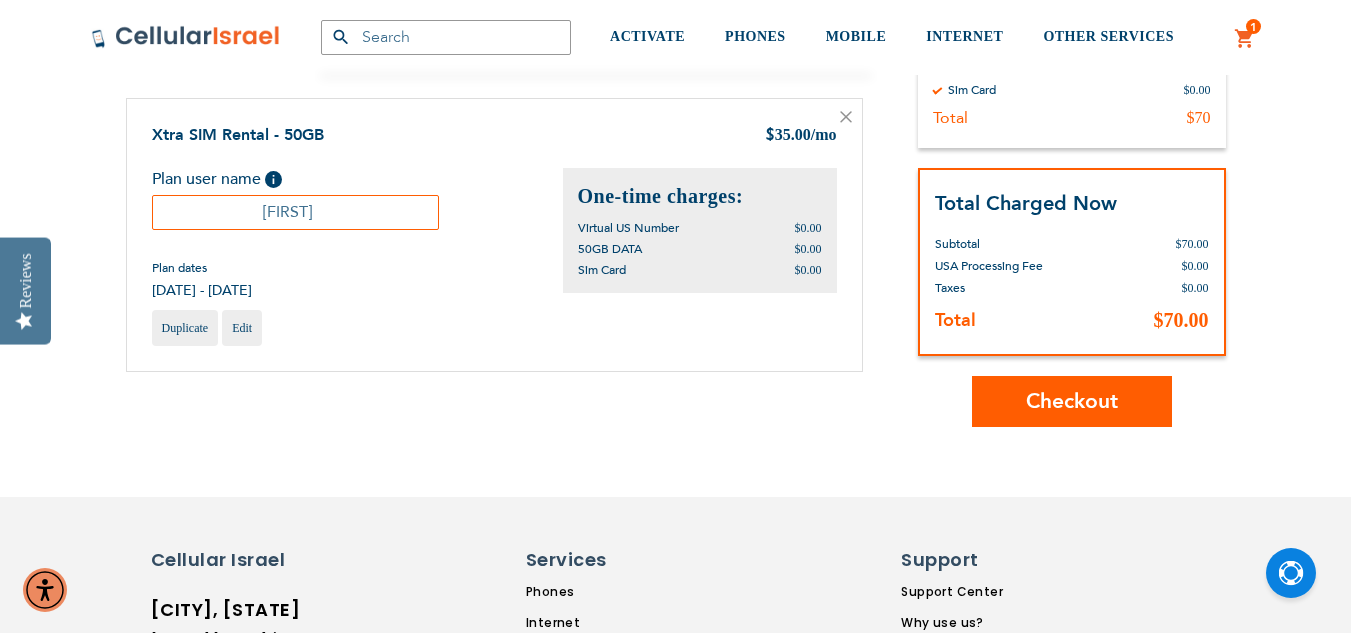 scroll, scrollTop: 501, scrollLeft: 0, axis: vertical 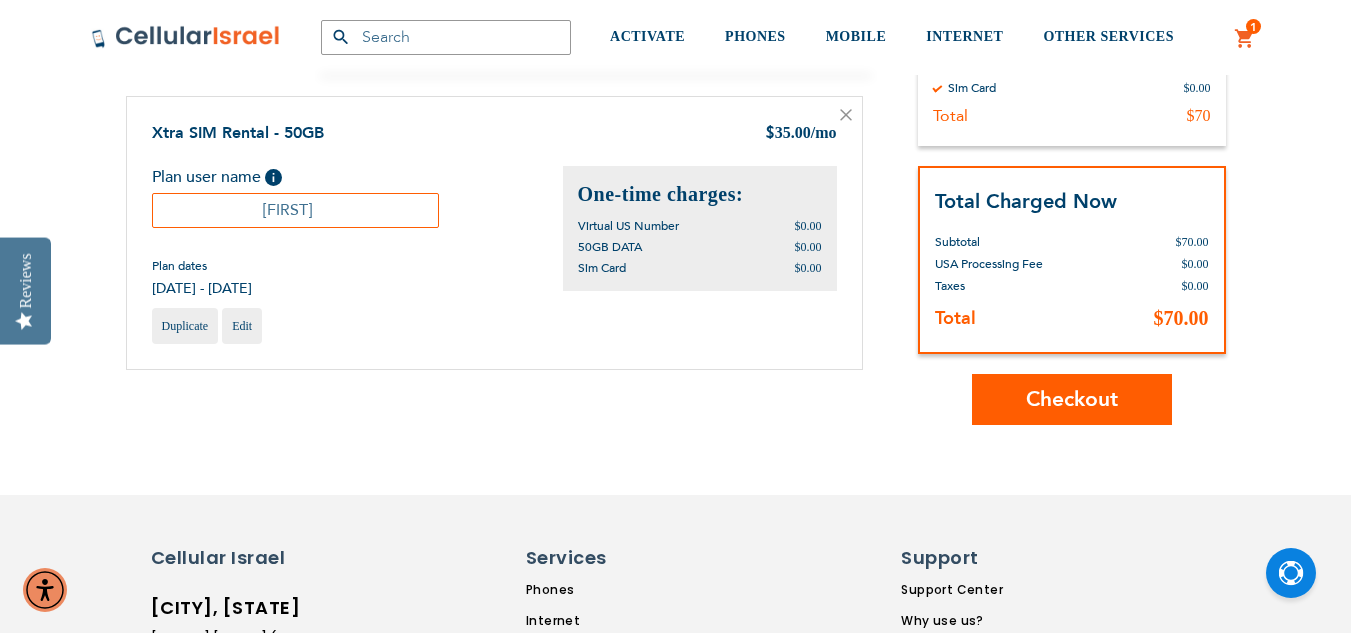 type on "[FIRST]" 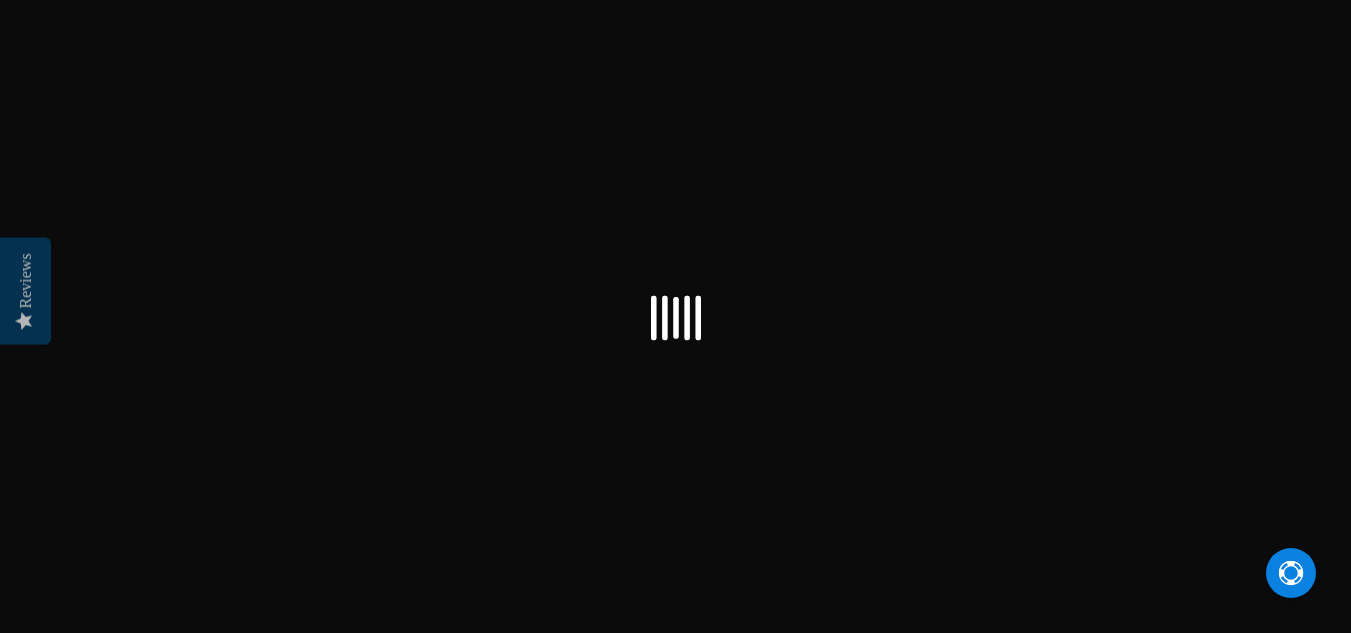 scroll, scrollTop: 193, scrollLeft: 0, axis: vertical 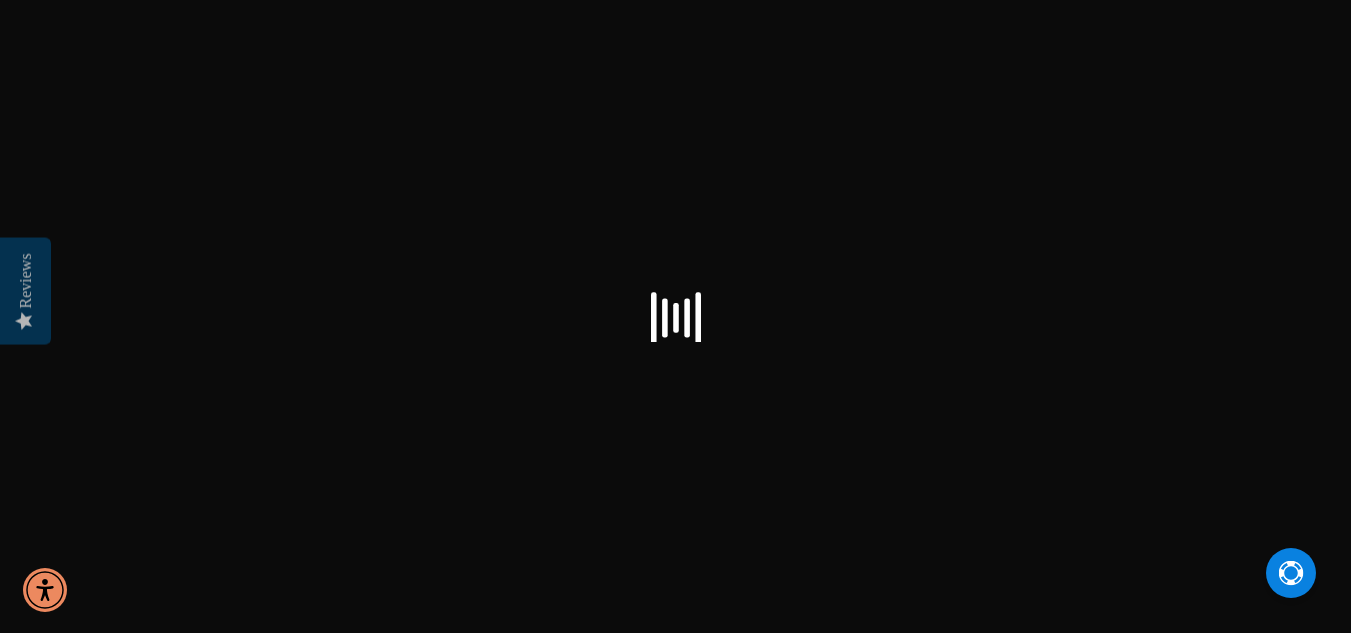 select on "US" 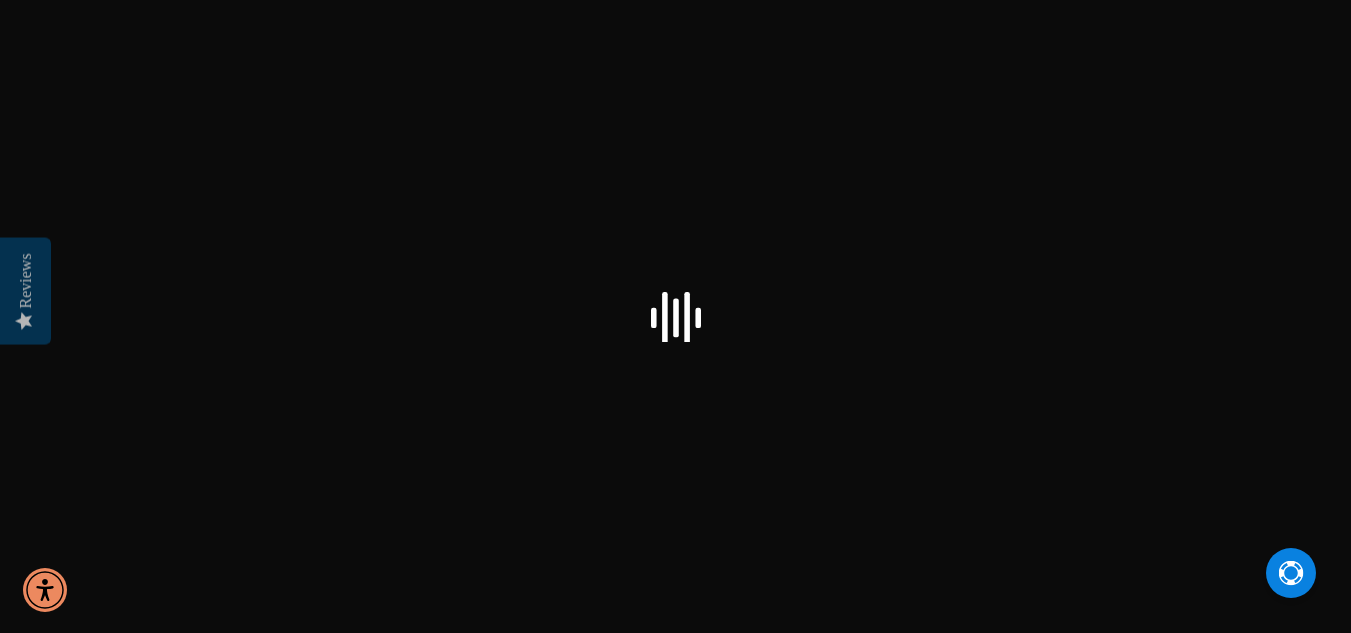 select on "US" 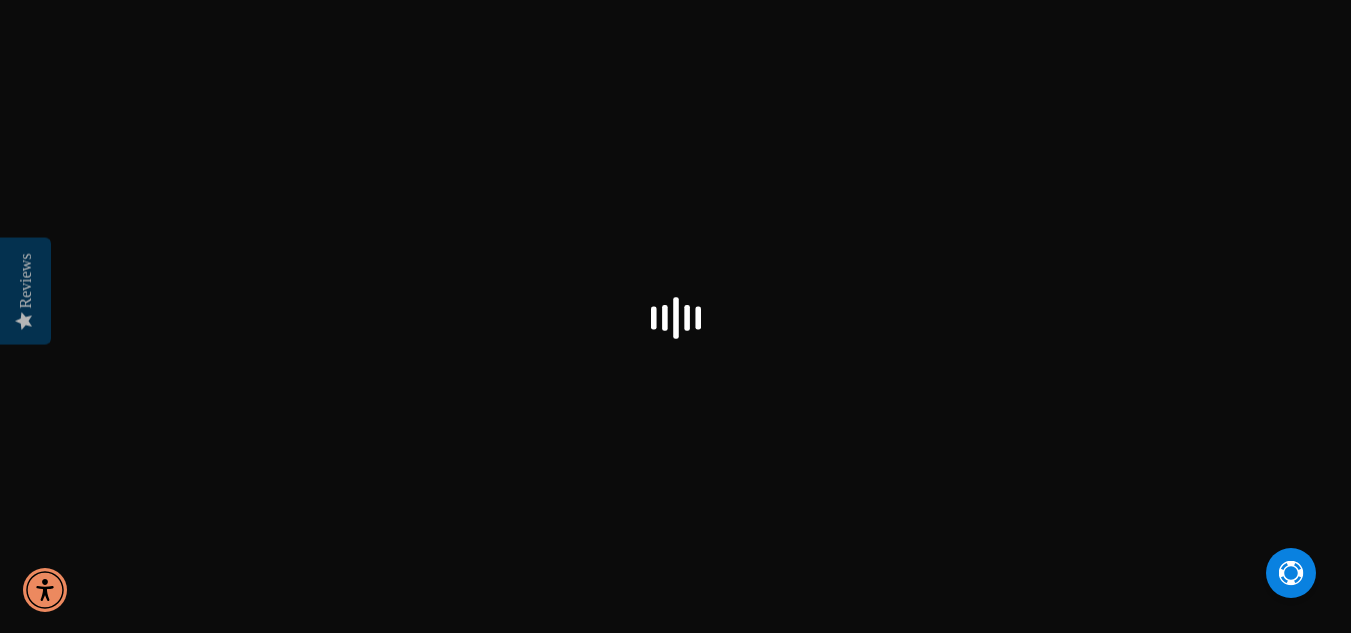 checkbox on "false" 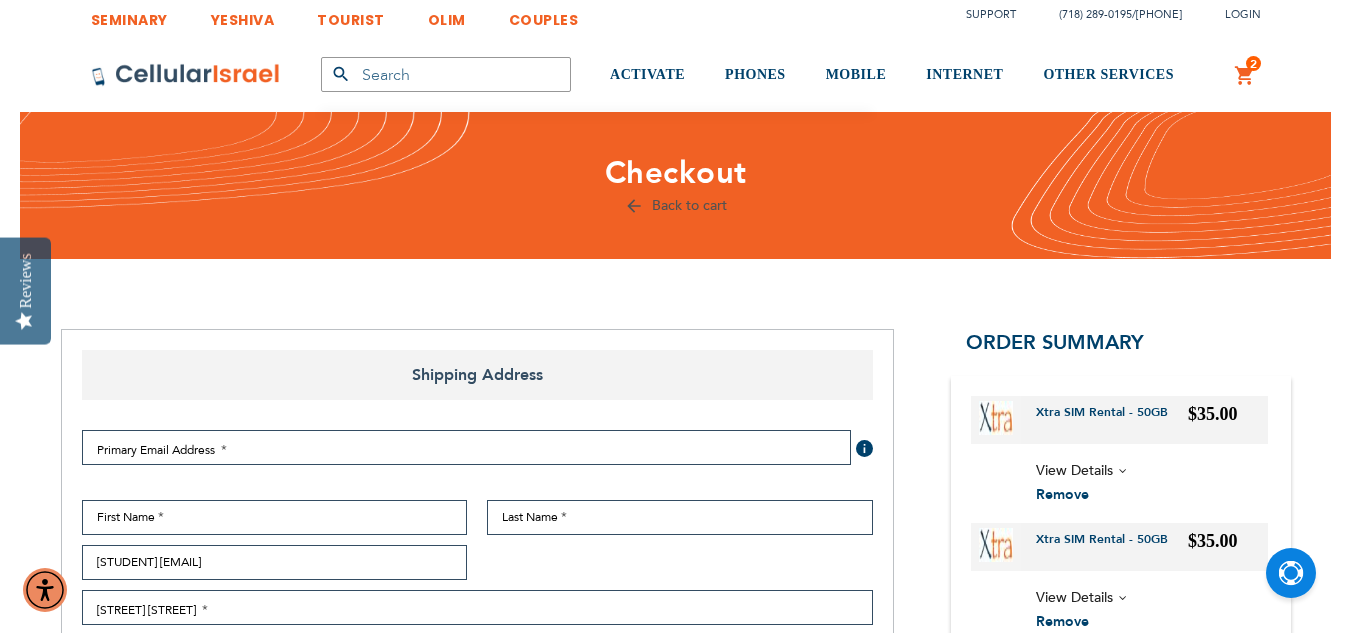 scroll, scrollTop: 0, scrollLeft: 0, axis: both 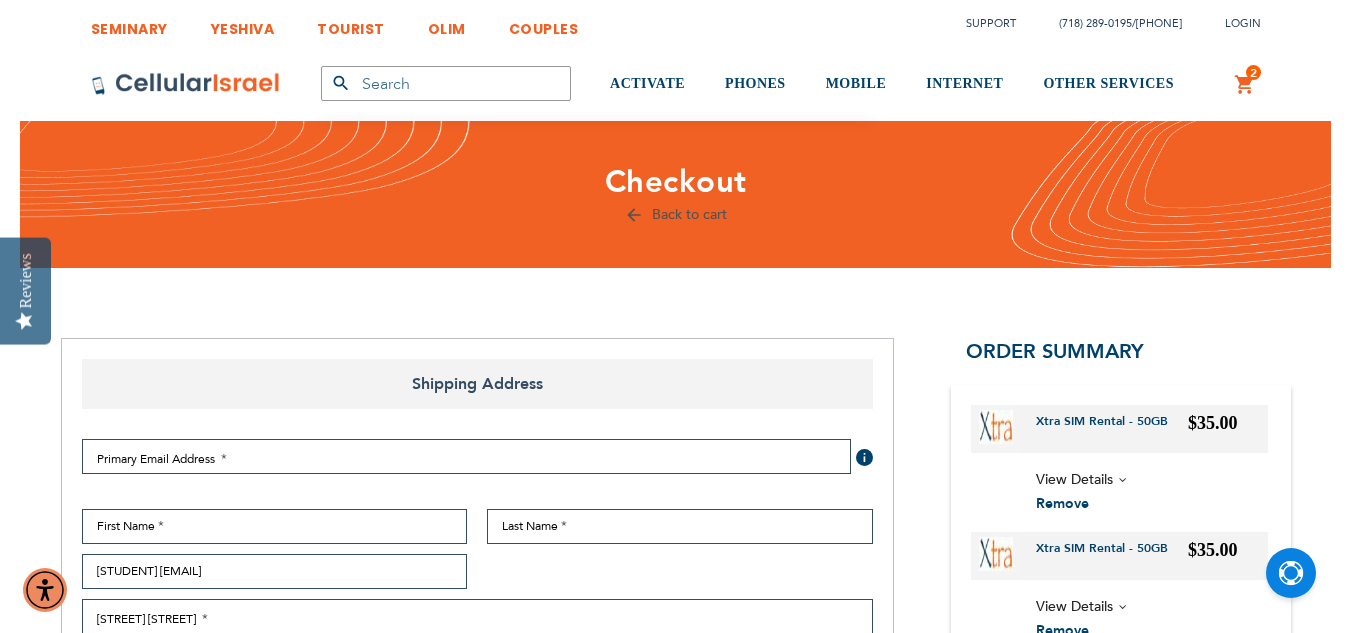 click on "2
2
items
My Cart" at bounding box center [1245, 85] 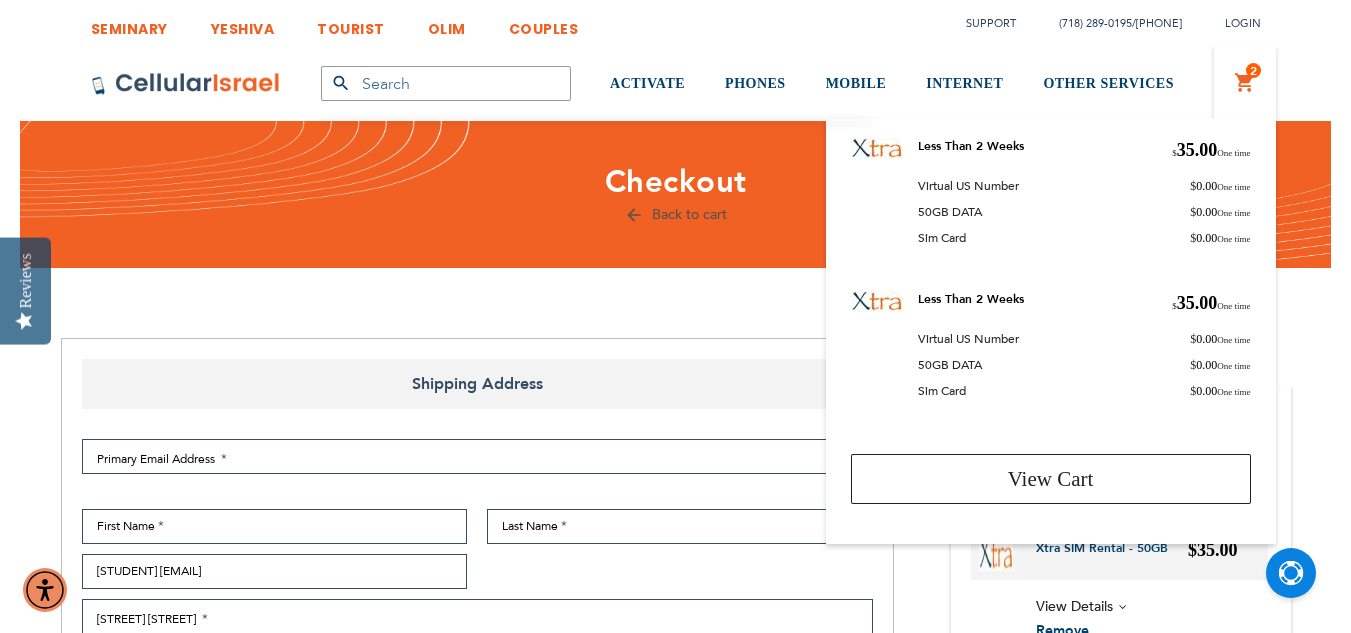 click on "Less Than 2 Weeks" at bounding box center [971, 146] 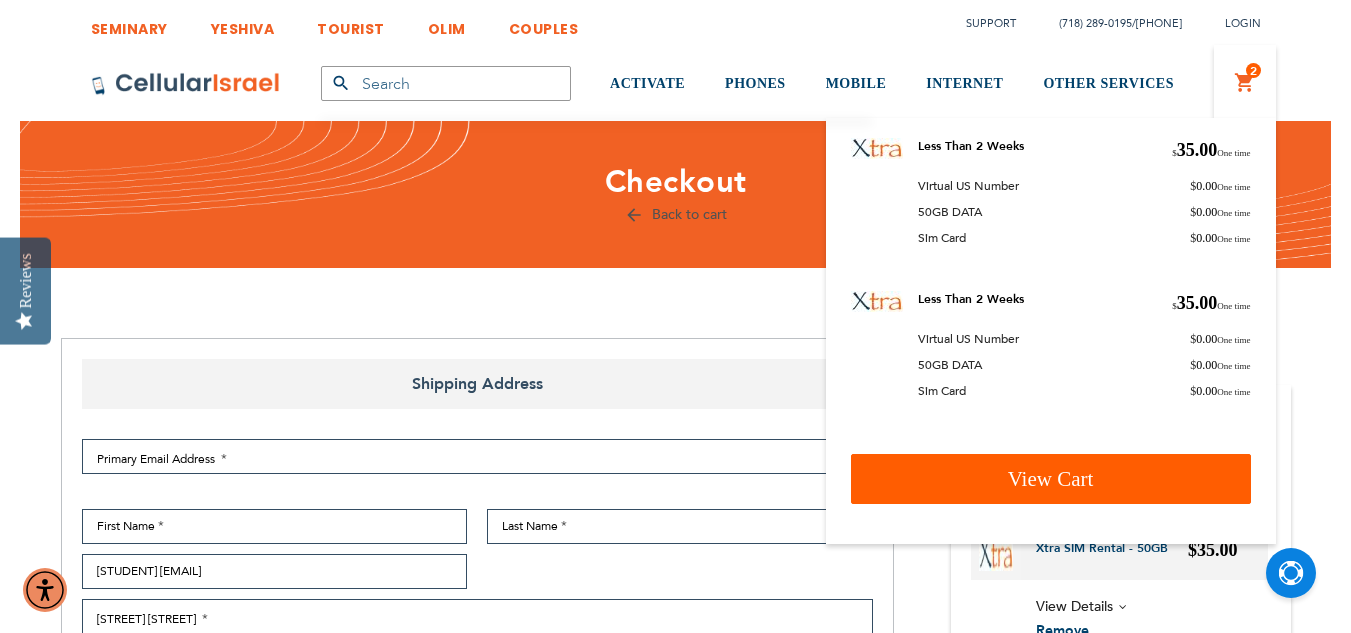 click on "View Cart" at bounding box center (1051, 479) 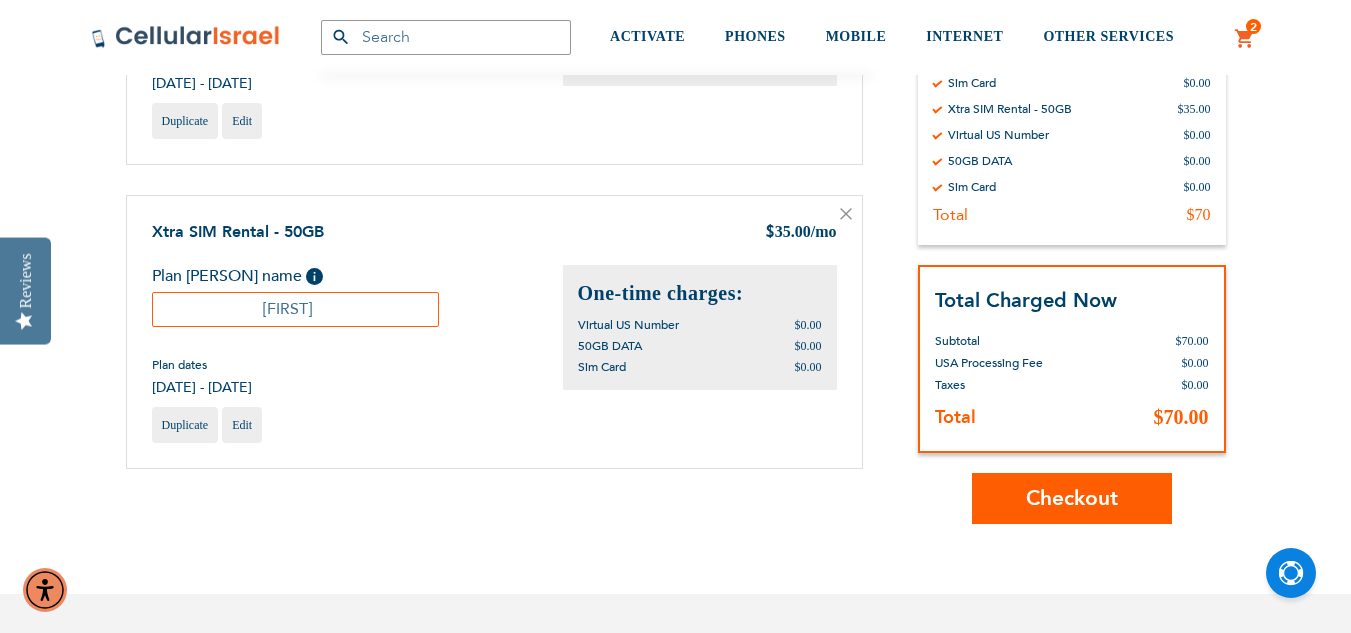 scroll, scrollTop: 403, scrollLeft: 0, axis: vertical 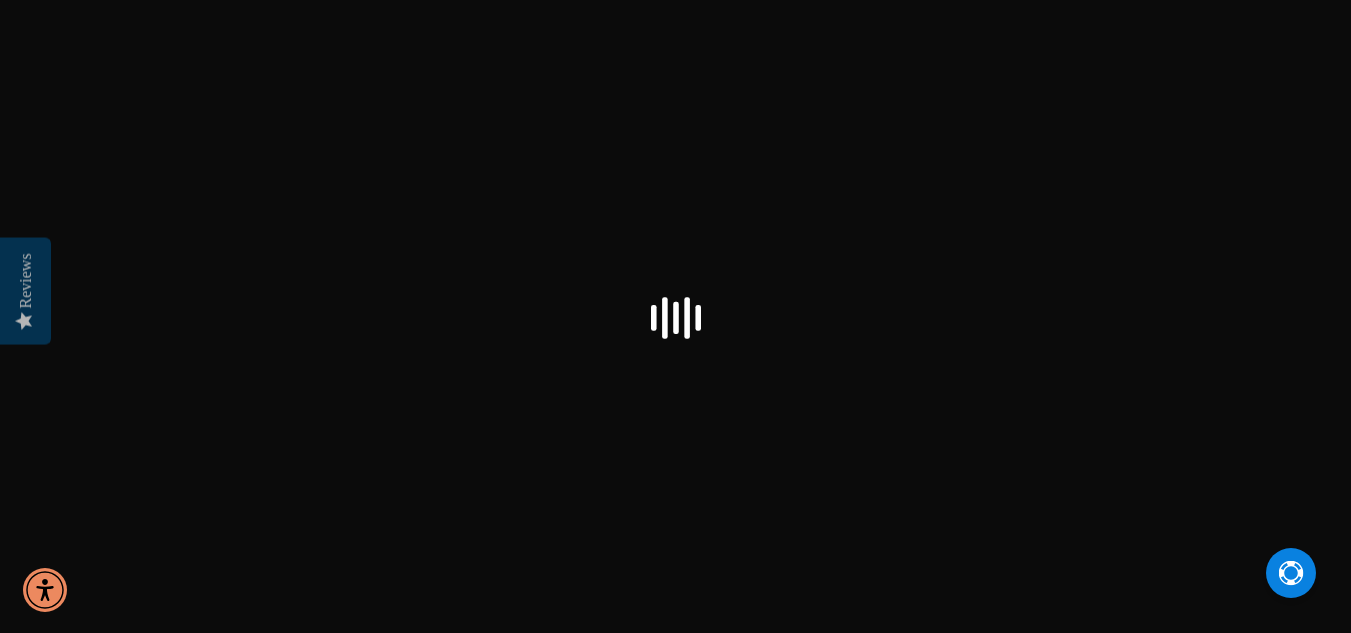 select on "US" 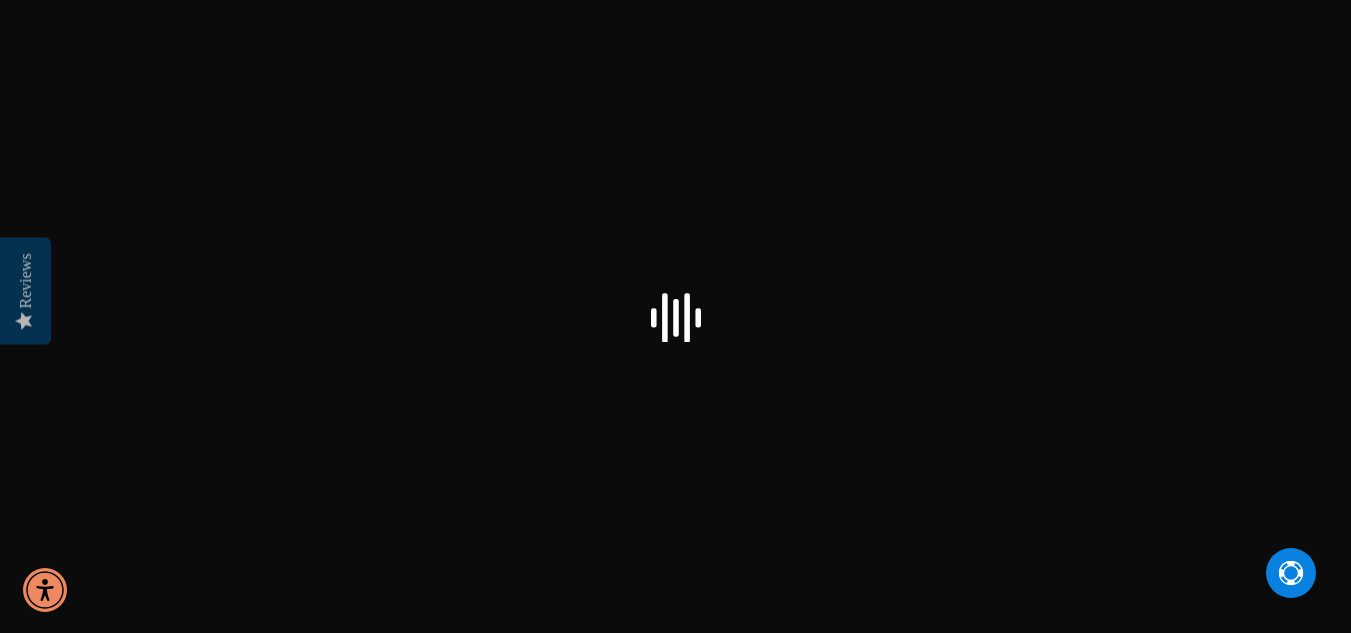 select on "US" 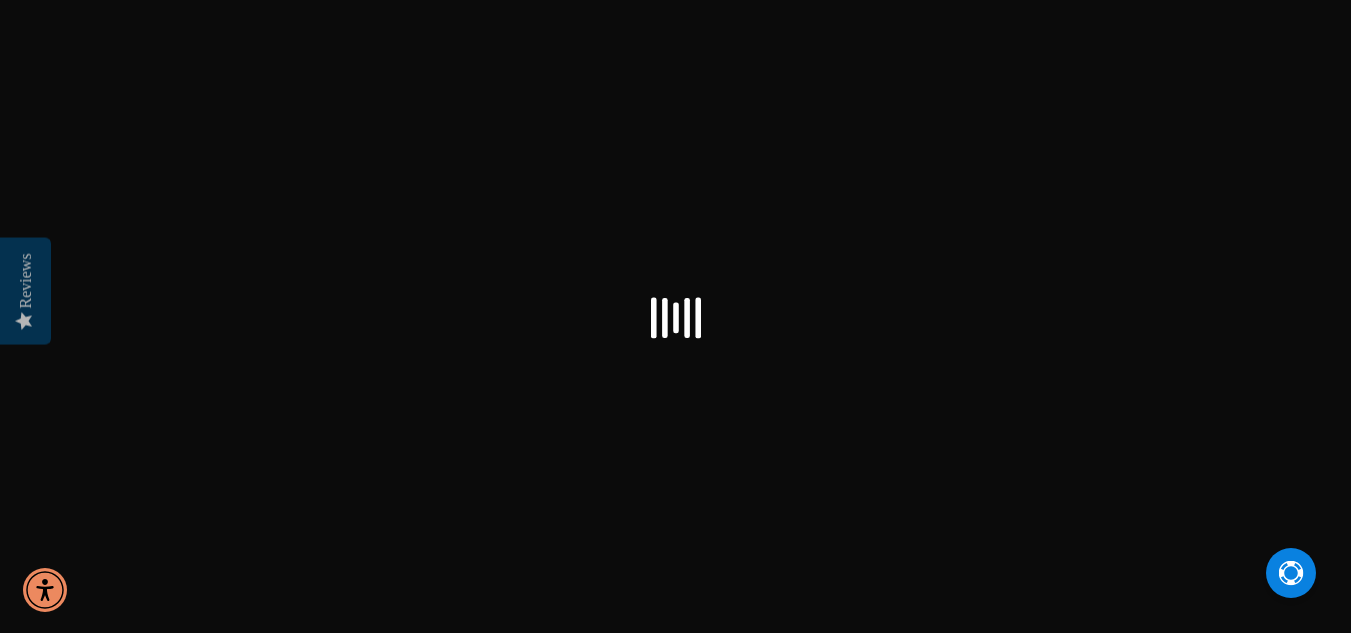 checkbox on "false" 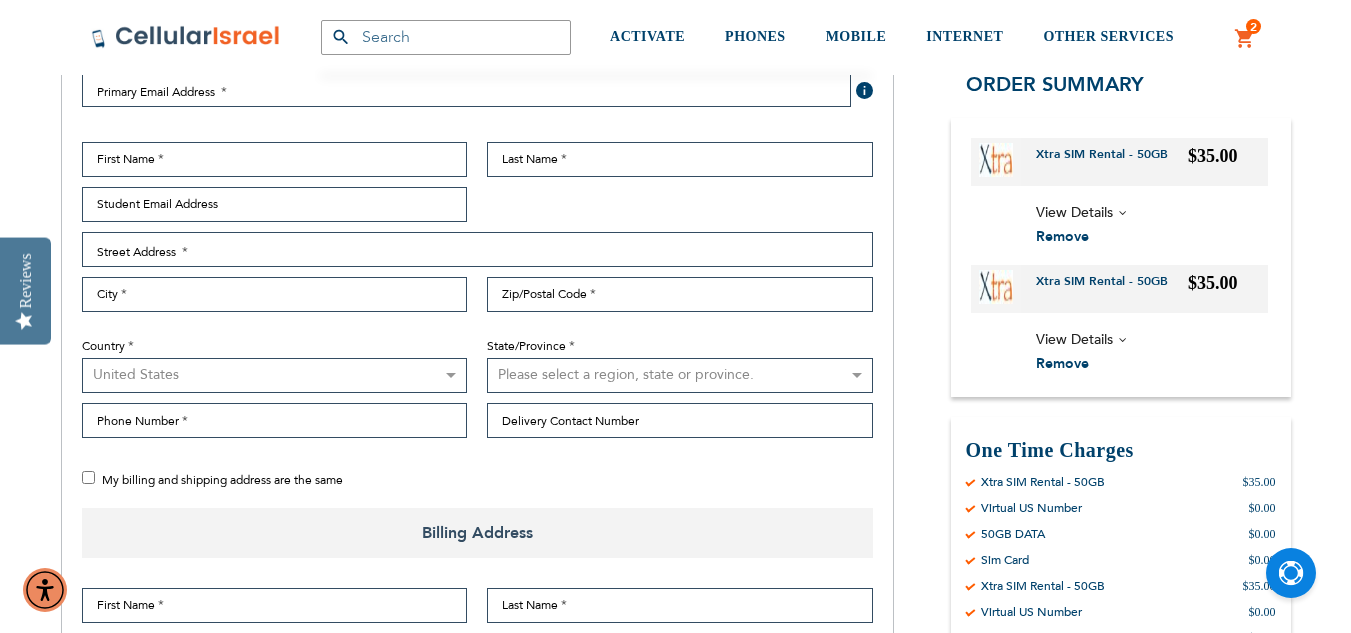 scroll, scrollTop: 368, scrollLeft: 0, axis: vertical 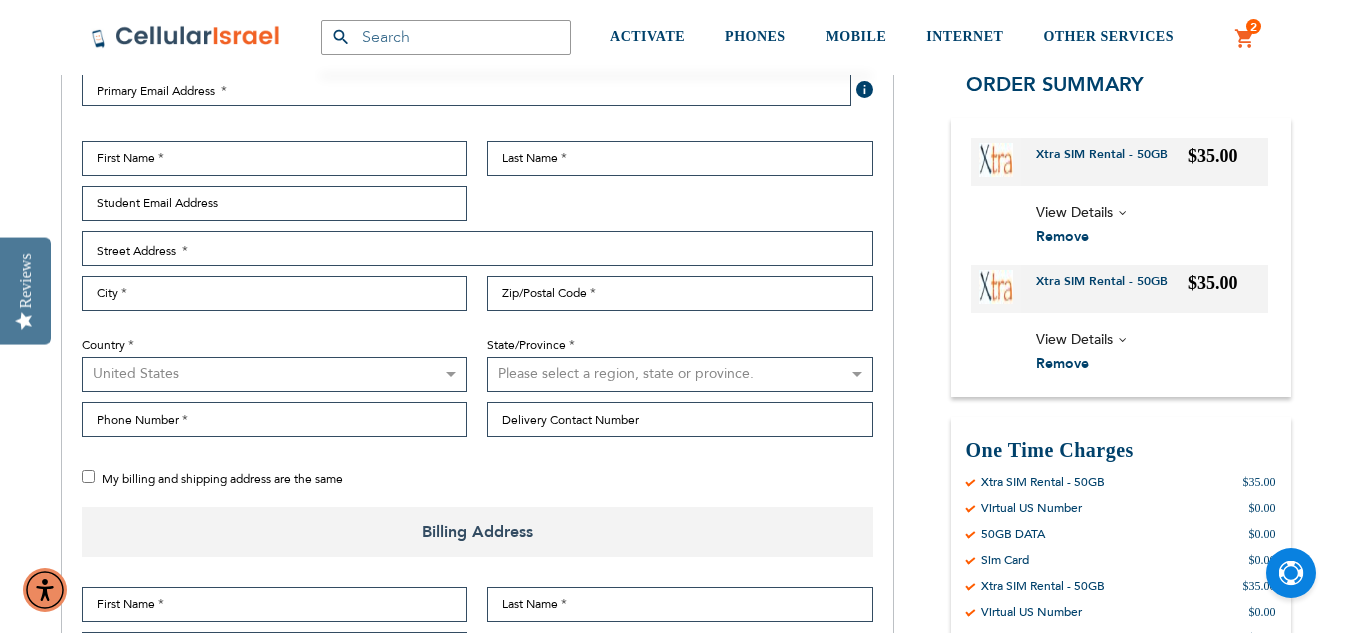 click on "View Details" at bounding box center (1074, 211) 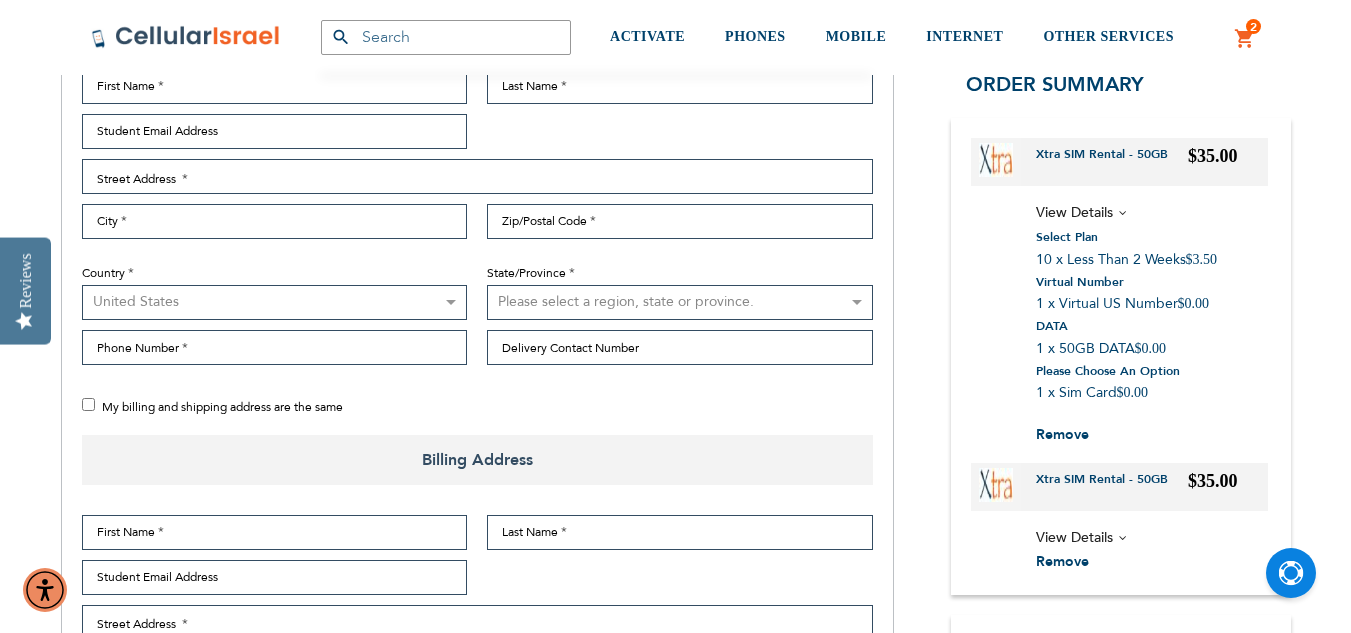 scroll, scrollTop: 469, scrollLeft: 0, axis: vertical 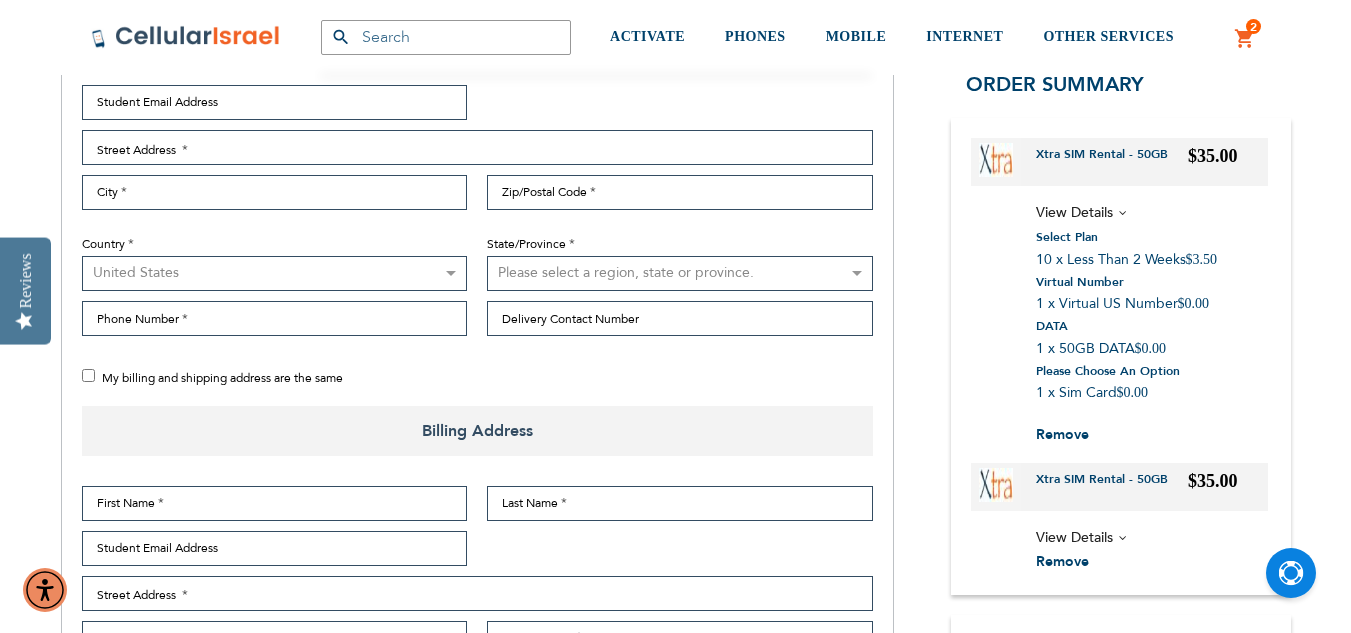 click on "View Details" at bounding box center [1074, 536] 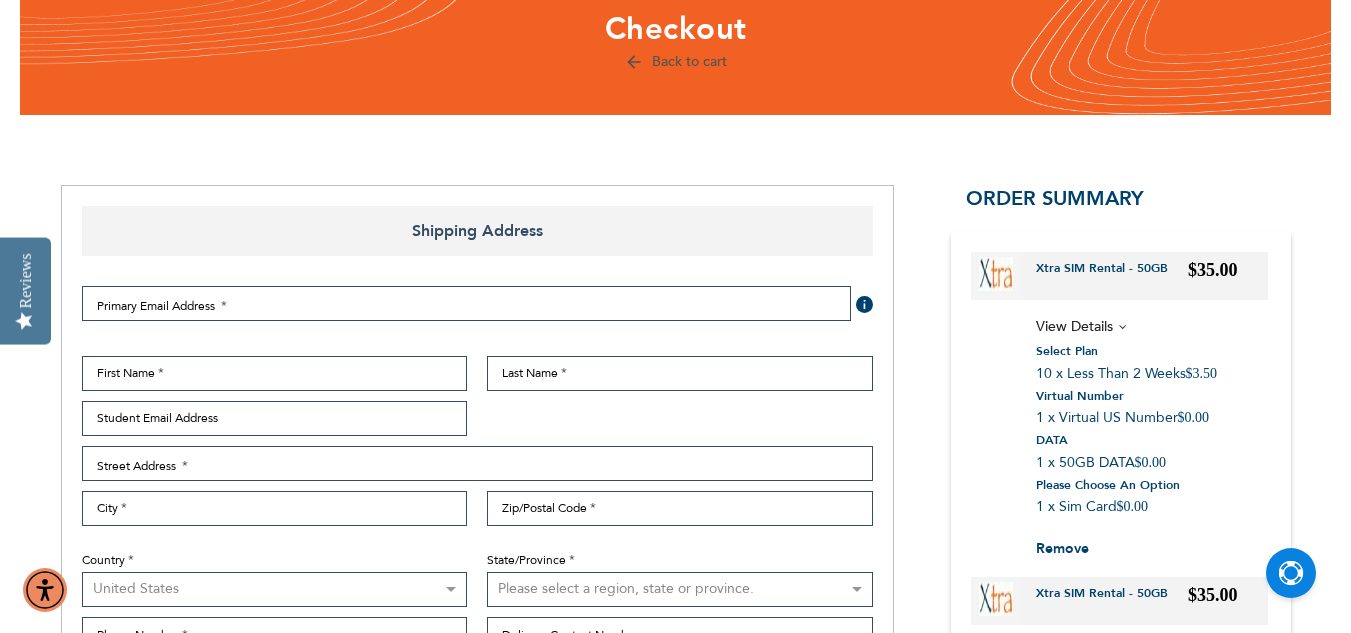 scroll, scrollTop: 0, scrollLeft: 0, axis: both 